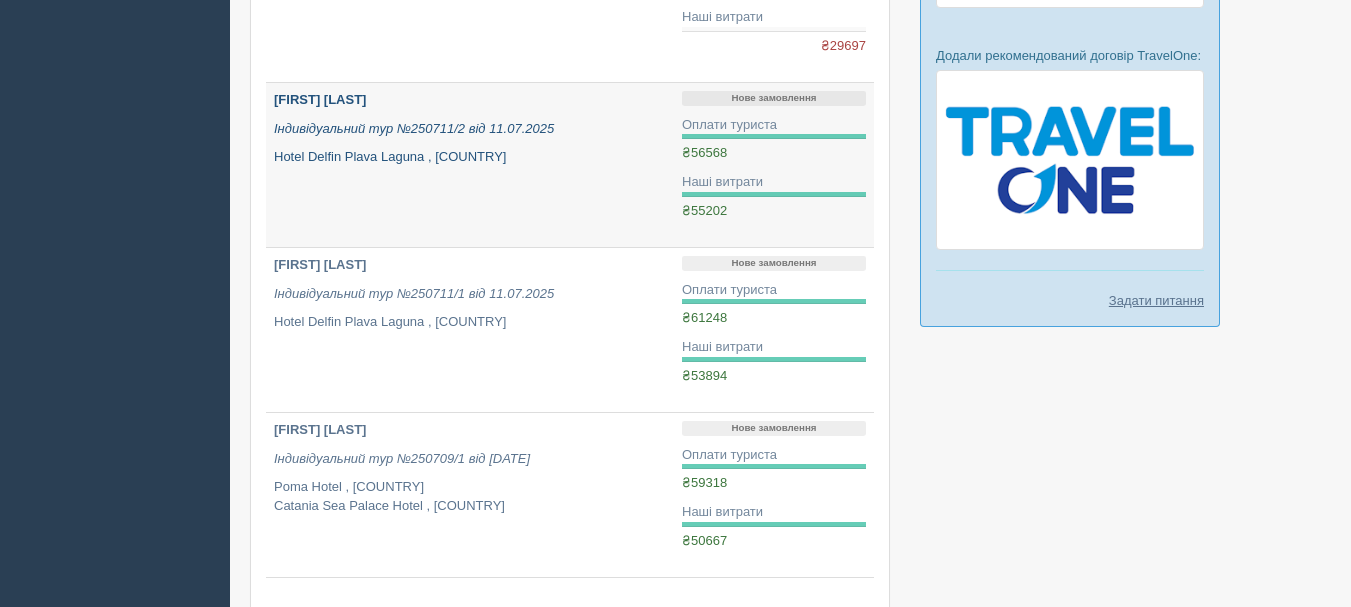 scroll, scrollTop: 1500, scrollLeft: 0, axis: vertical 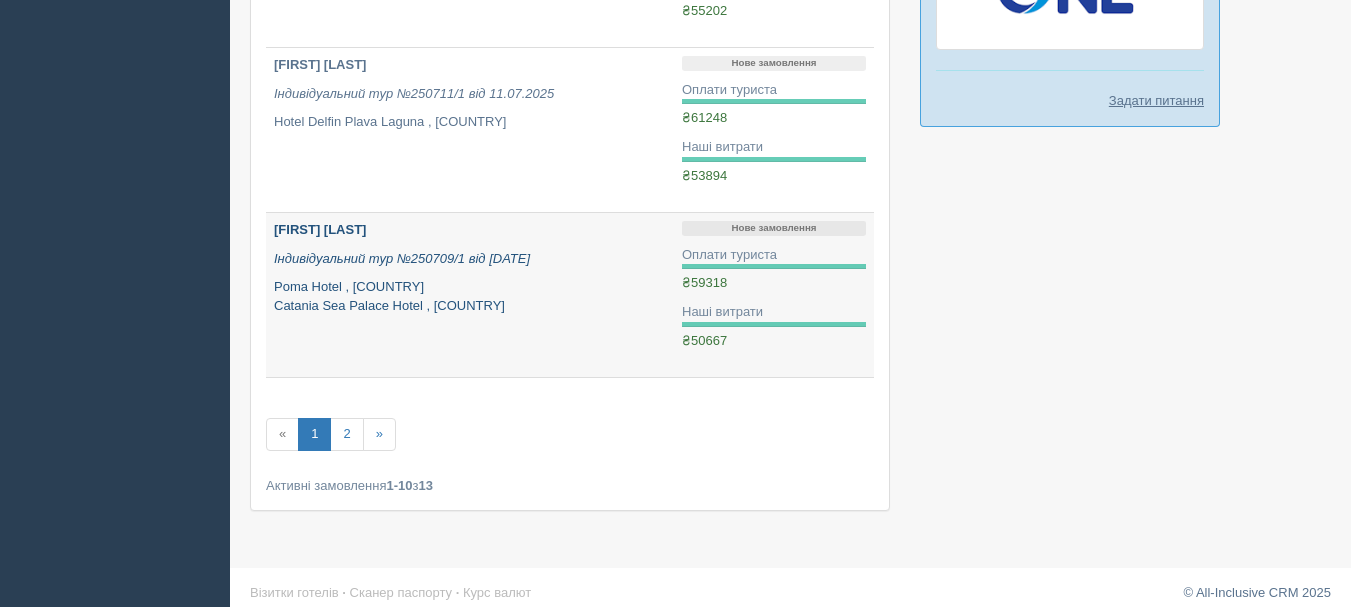 click on "Poma Hotel , Італія
Catania Sea Palace Hotel , Італія" at bounding box center (470, 296) 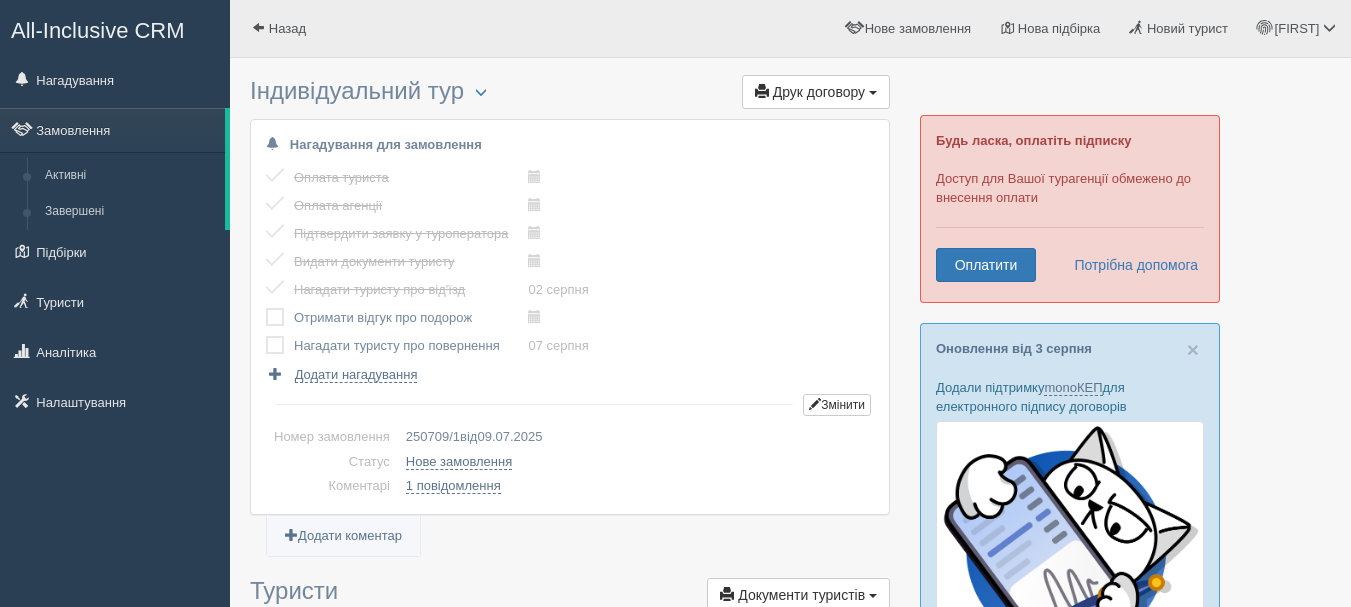 scroll, scrollTop: 0, scrollLeft: 0, axis: both 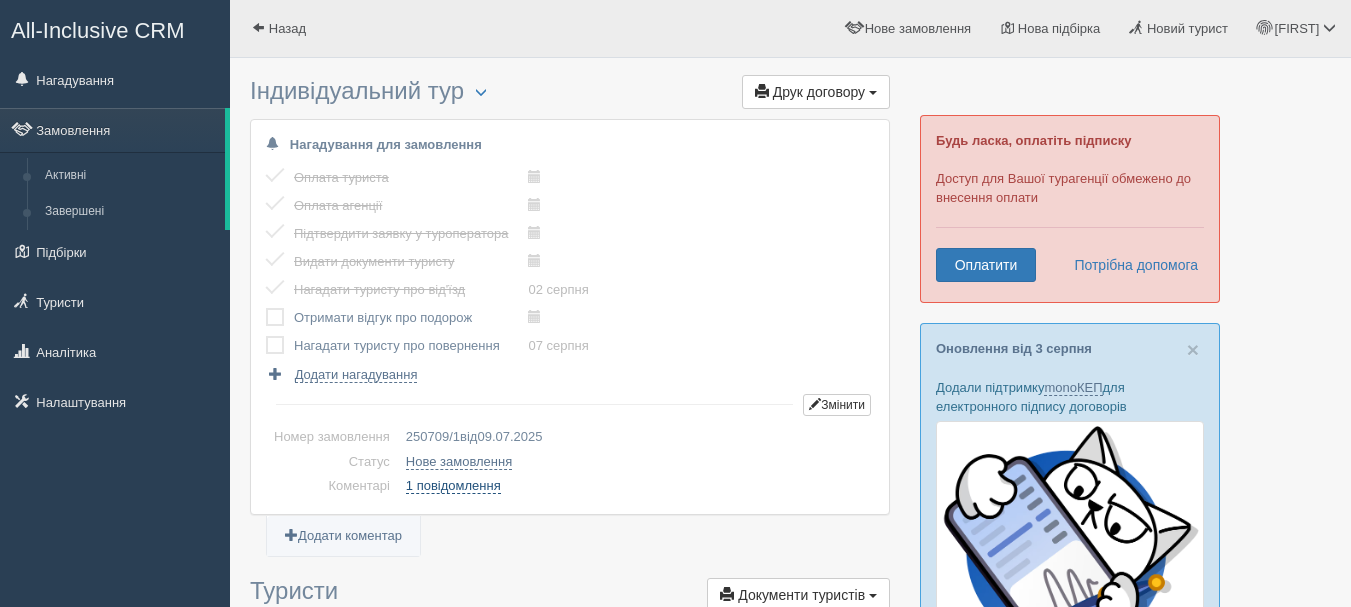 click on "1 повідомлення" at bounding box center [453, 486] 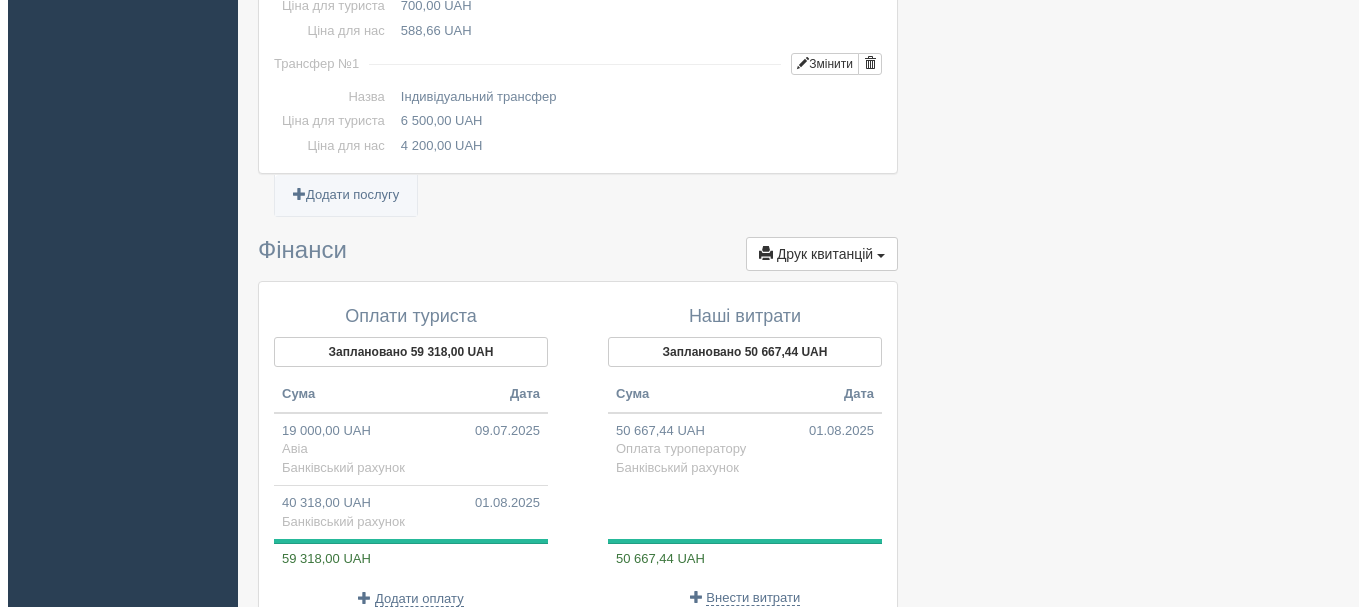 scroll, scrollTop: 2451, scrollLeft: 0, axis: vertical 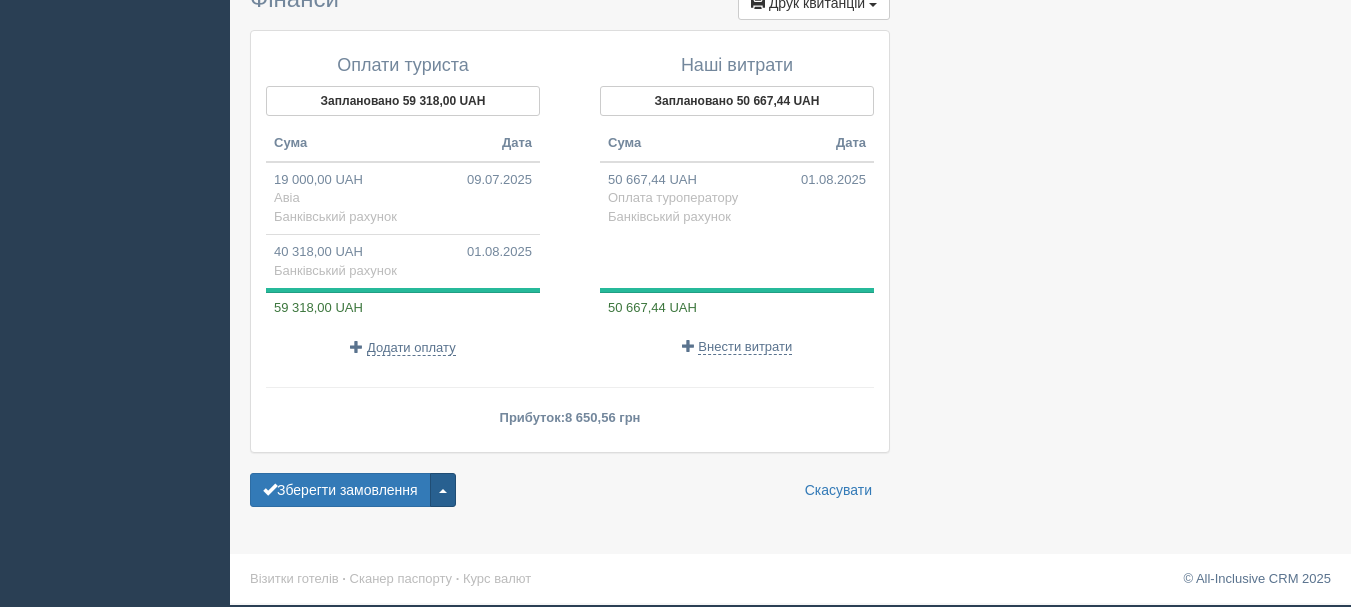 click at bounding box center [443, 490] 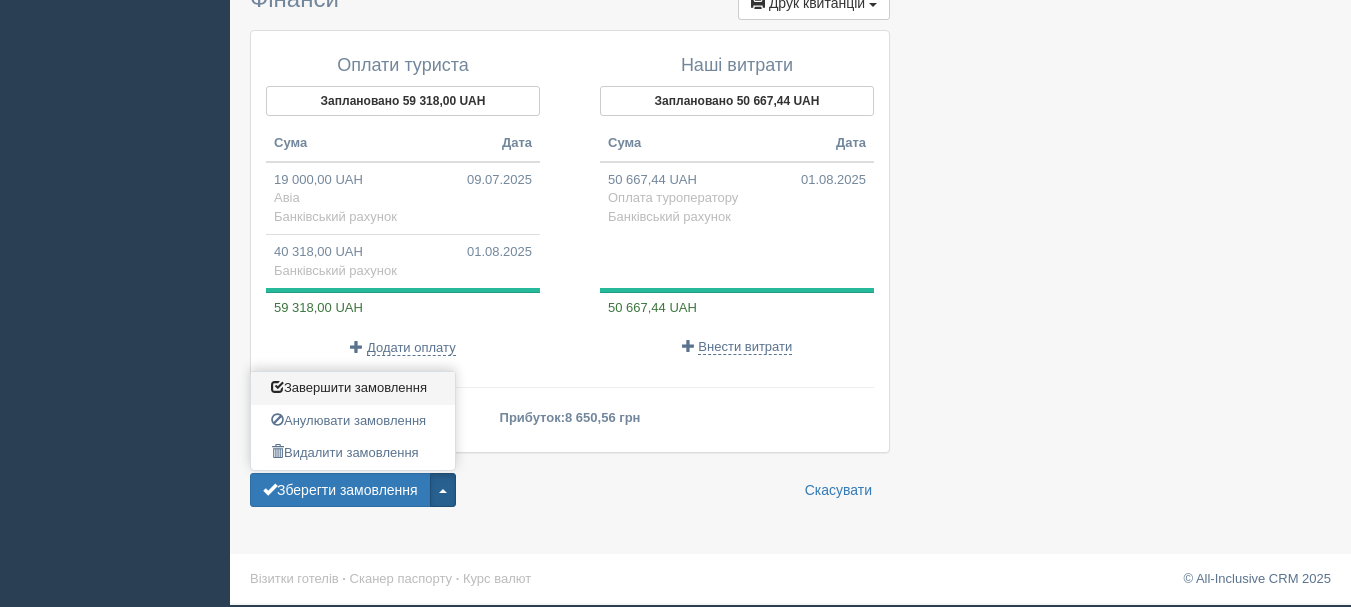 click on "Завершити замовлення
Активувати замовлення" at bounding box center [353, 388] 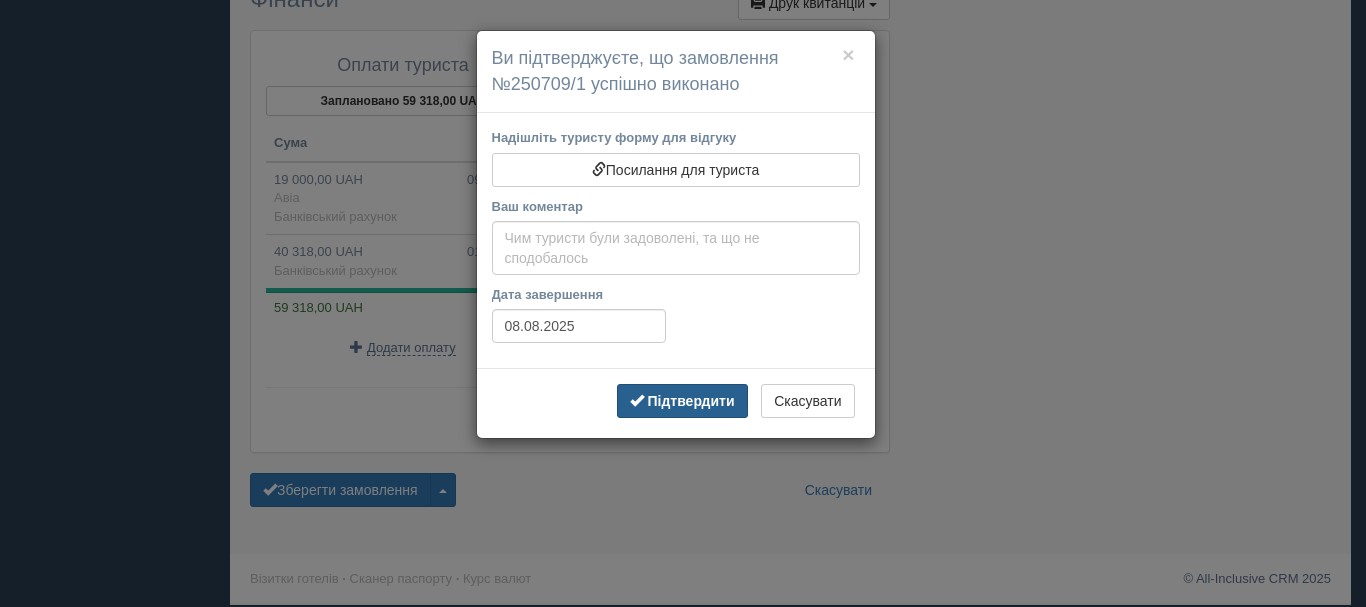 click on "Підтвердити" at bounding box center [690, 401] 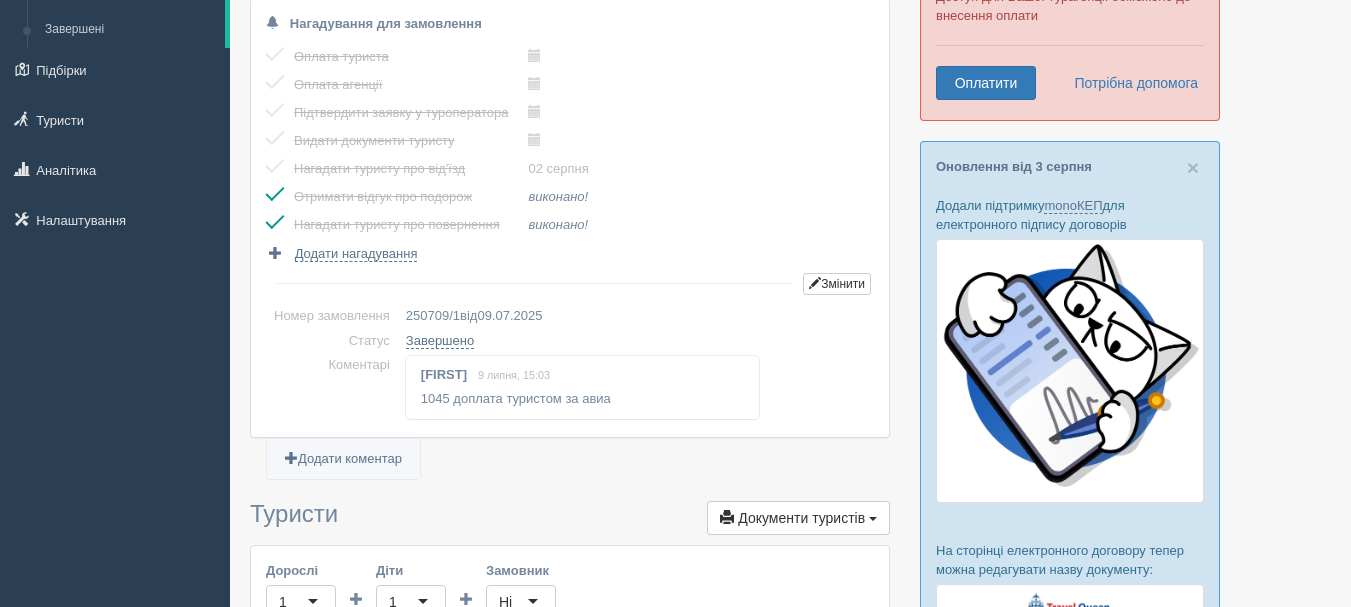 scroll, scrollTop: 0, scrollLeft: 0, axis: both 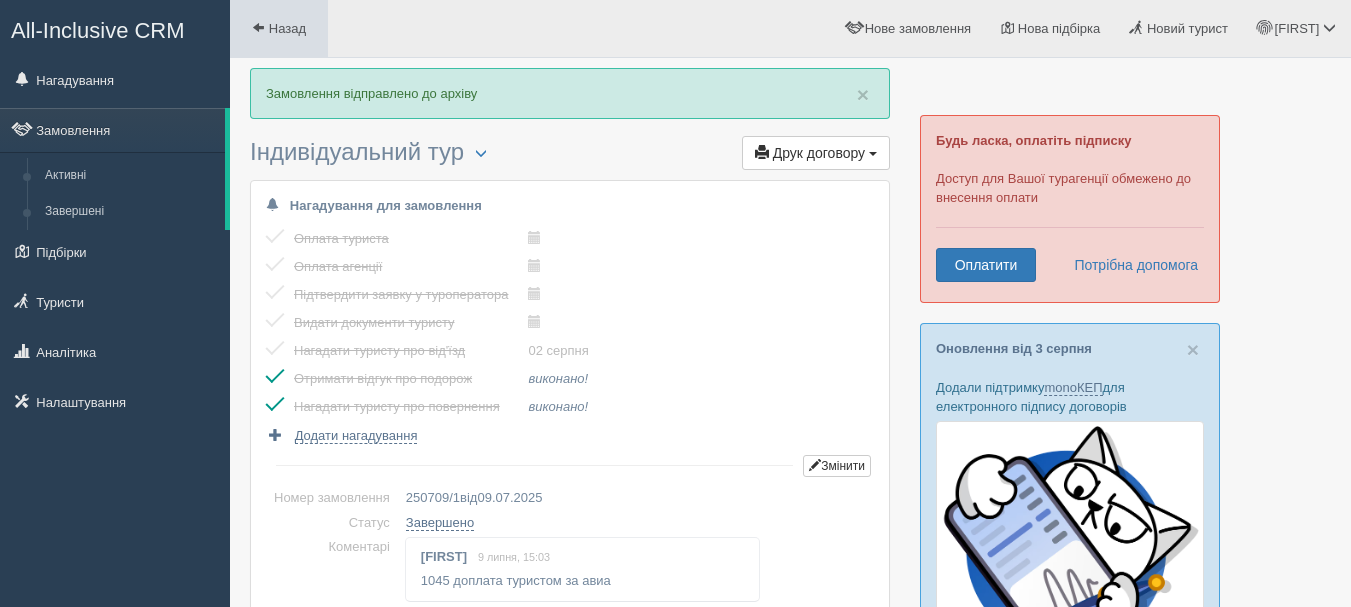 click on "Назад" at bounding box center (279, 28) 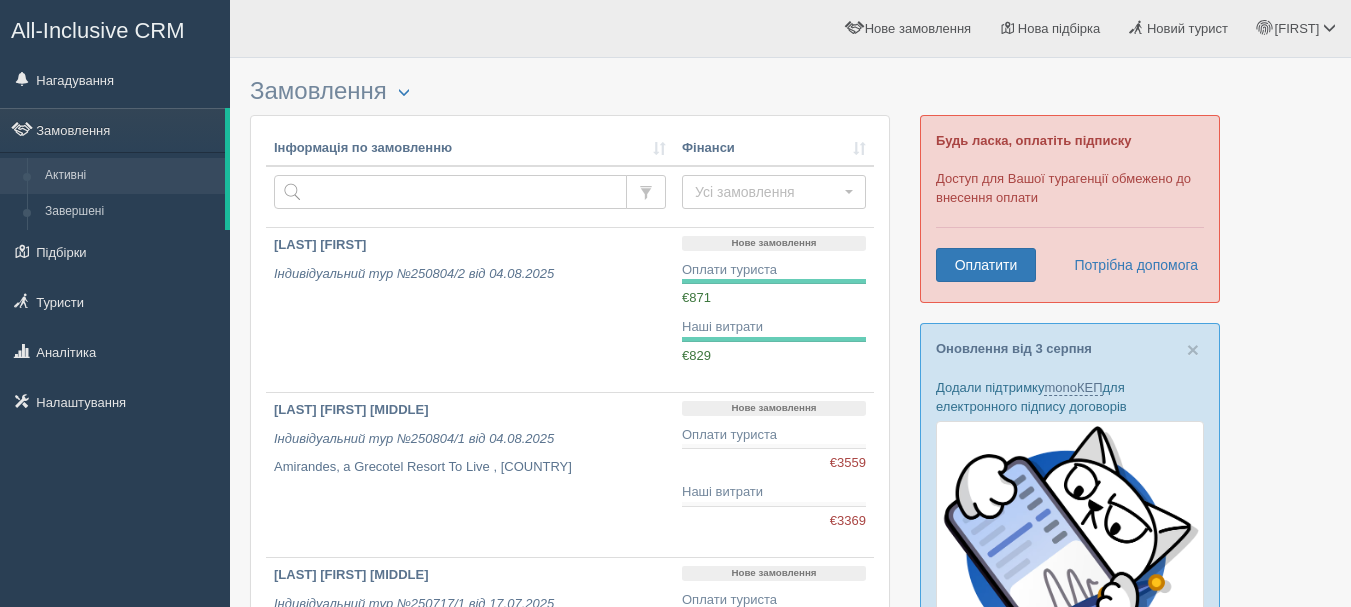scroll, scrollTop: 0, scrollLeft: 0, axis: both 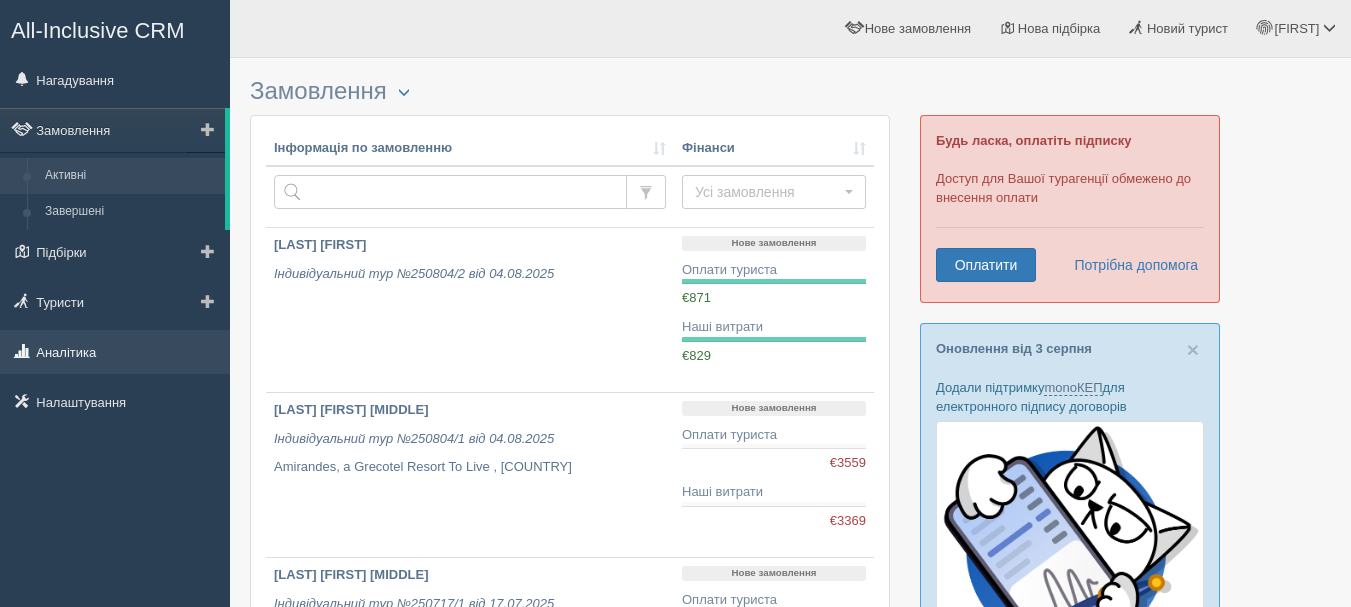 click on "Аналітика" at bounding box center (115, 352) 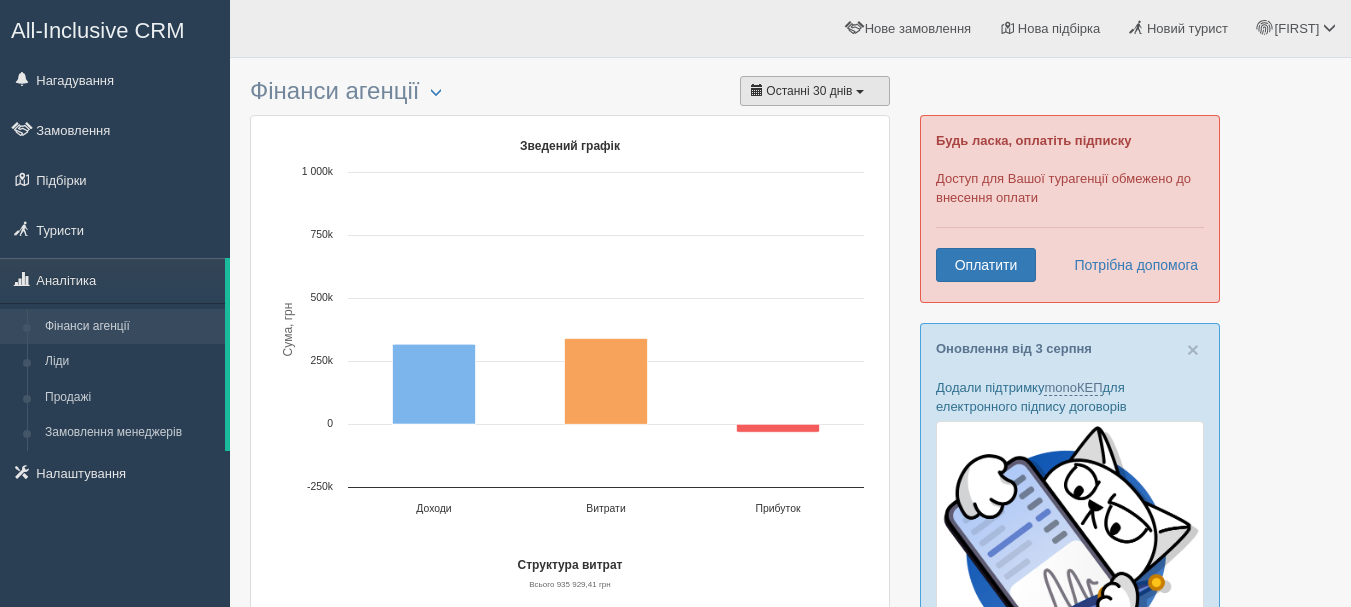 scroll, scrollTop: 0, scrollLeft: 0, axis: both 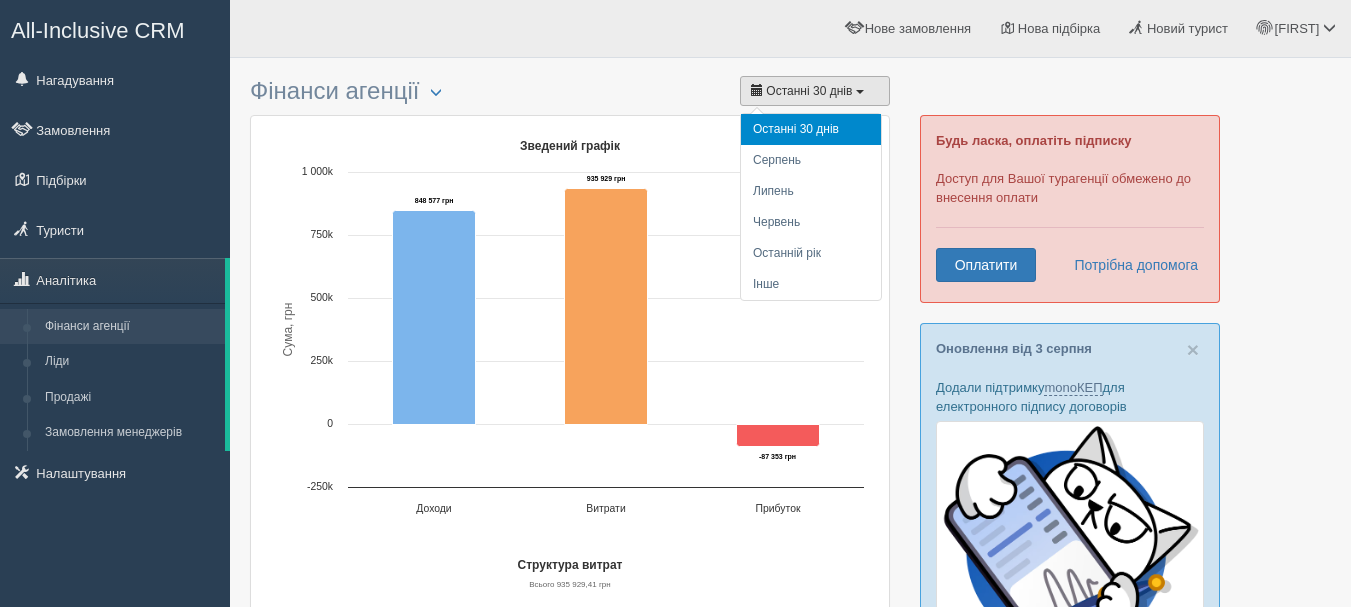 click on "Останні 30 днів" at bounding box center (815, 91) 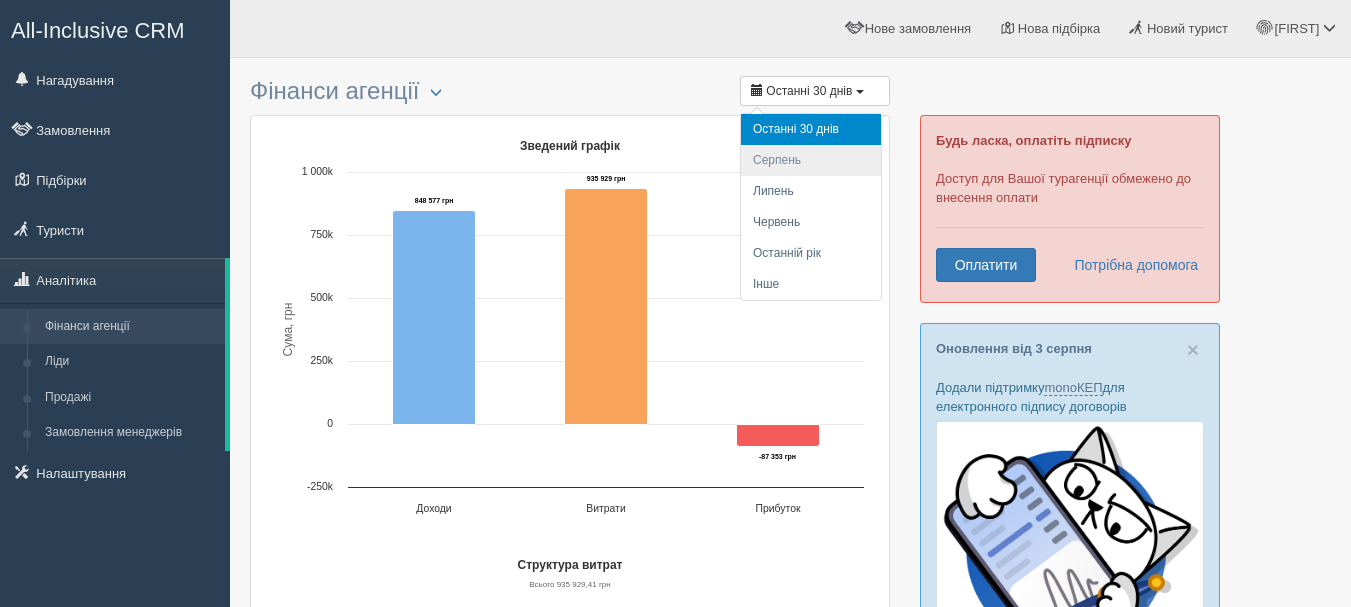 click on "Серпень" at bounding box center [811, 160] 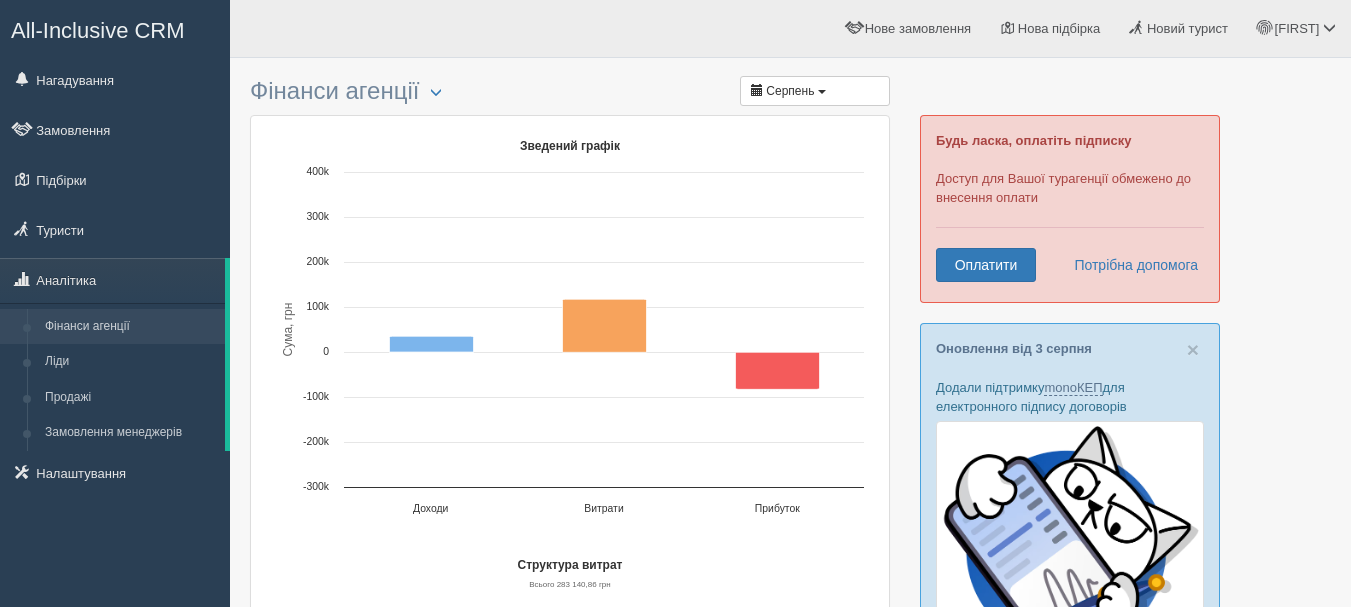 scroll, scrollTop: 0, scrollLeft: 0, axis: both 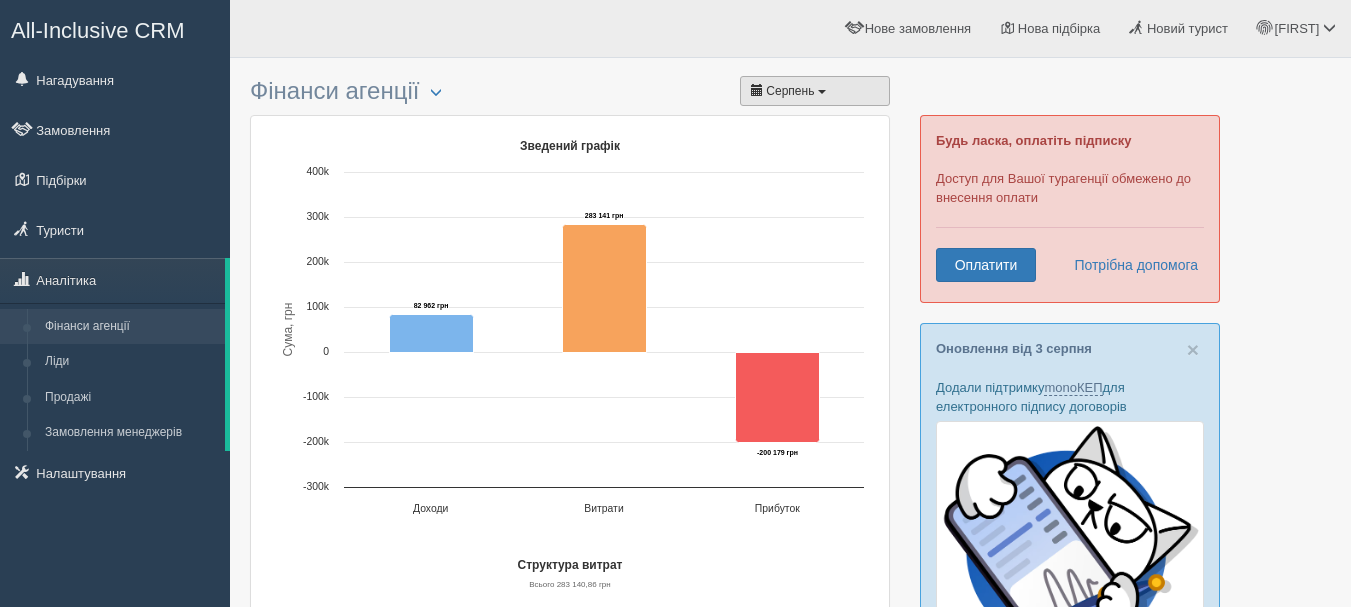 click on "Серпень" at bounding box center [815, 91] 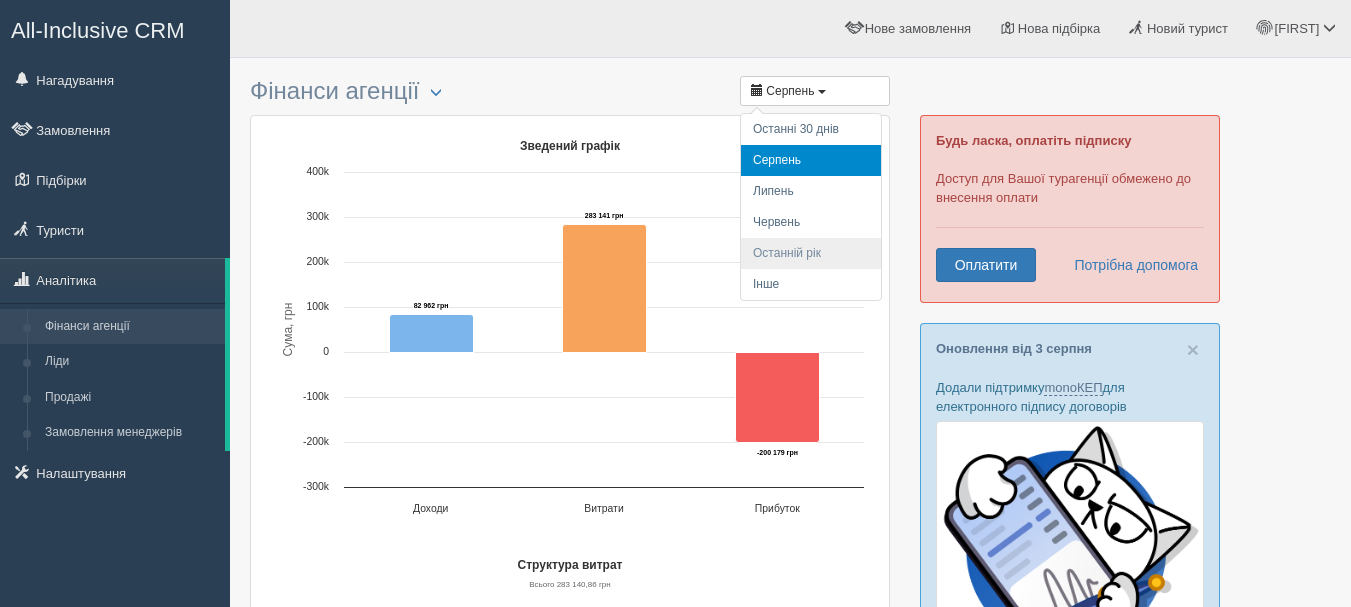click on "Останній рік" at bounding box center (811, 253) 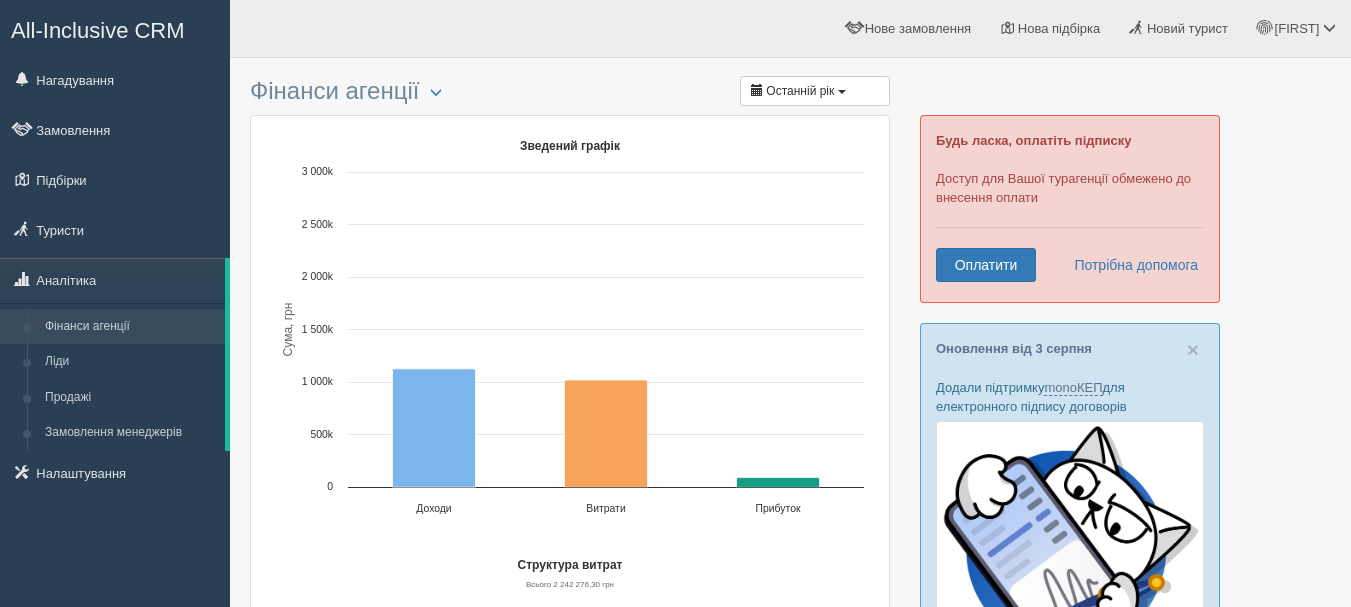 scroll, scrollTop: 0, scrollLeft: 0, axis: both 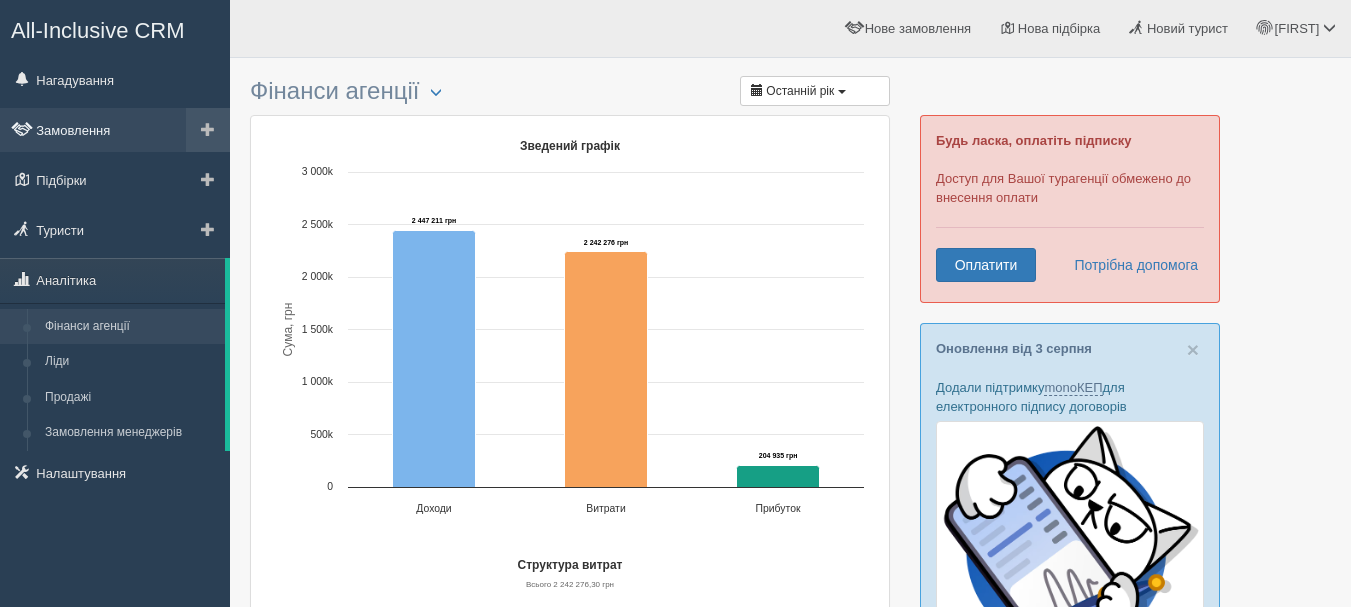click on "Замовлення" at bounding box center [115, 130] 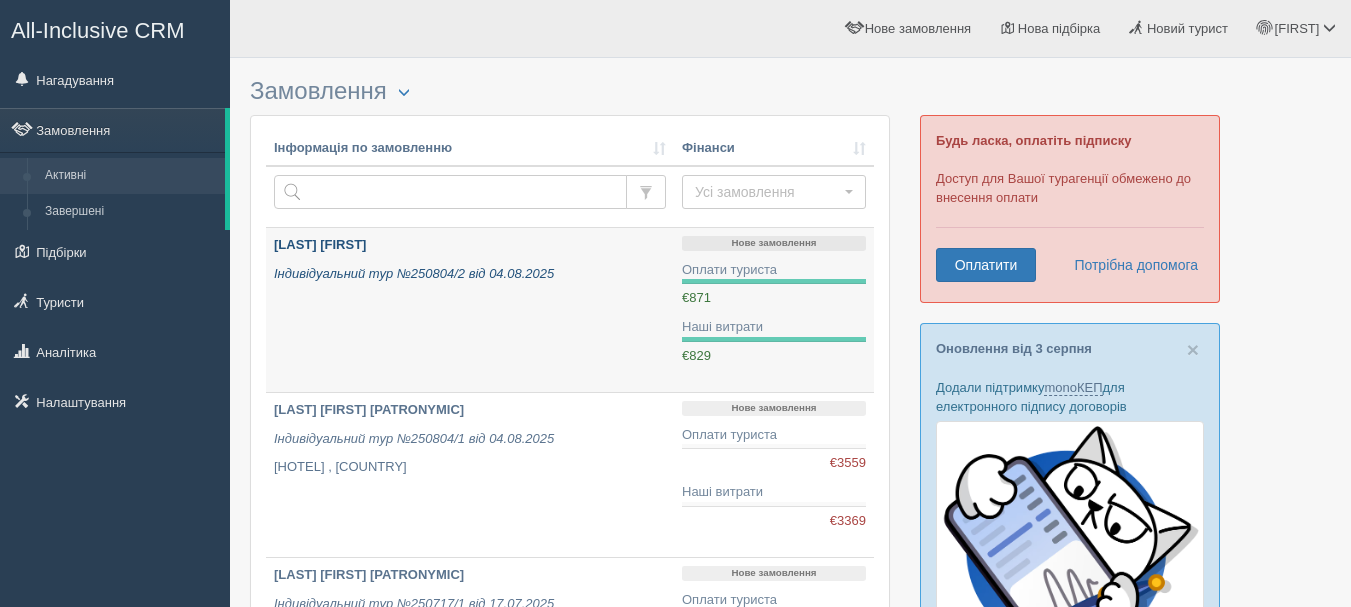 scroll, scrollTop: 0, scrollLeft: 0, axis: both 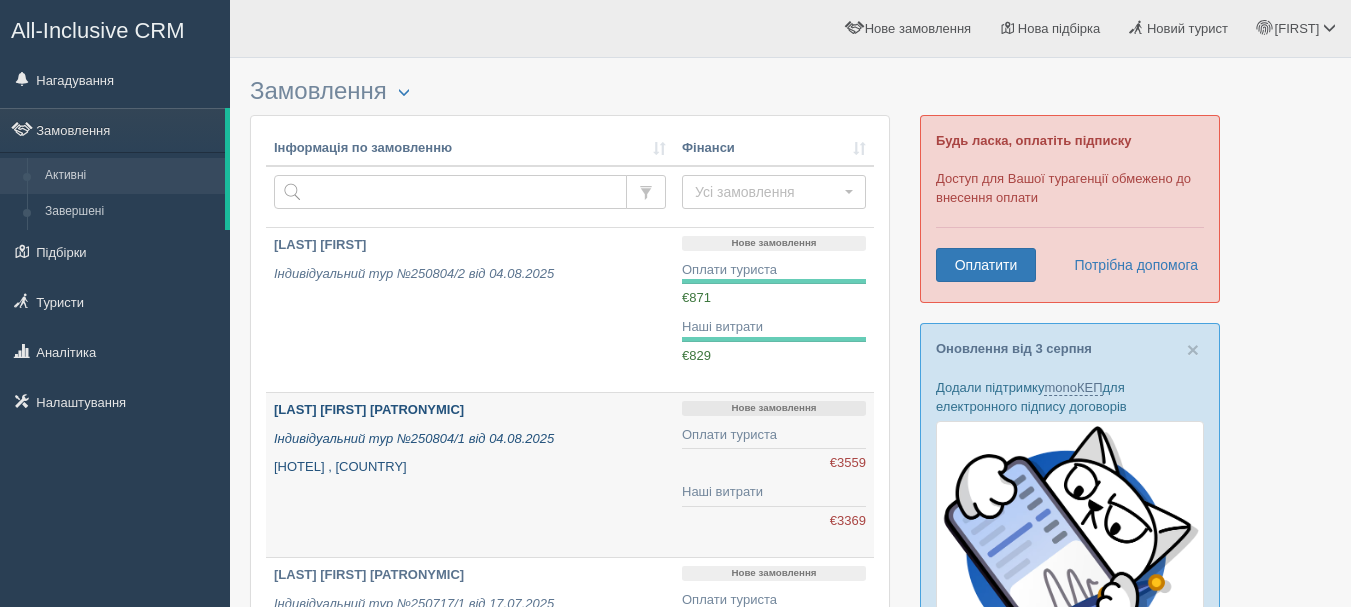 click on "[LAST] [FIRST] [PATRONYMIC]
[TOUR_ID] [DATE]
[HOTEL] , [COUNTRY]" at bounding box center (470, 439) 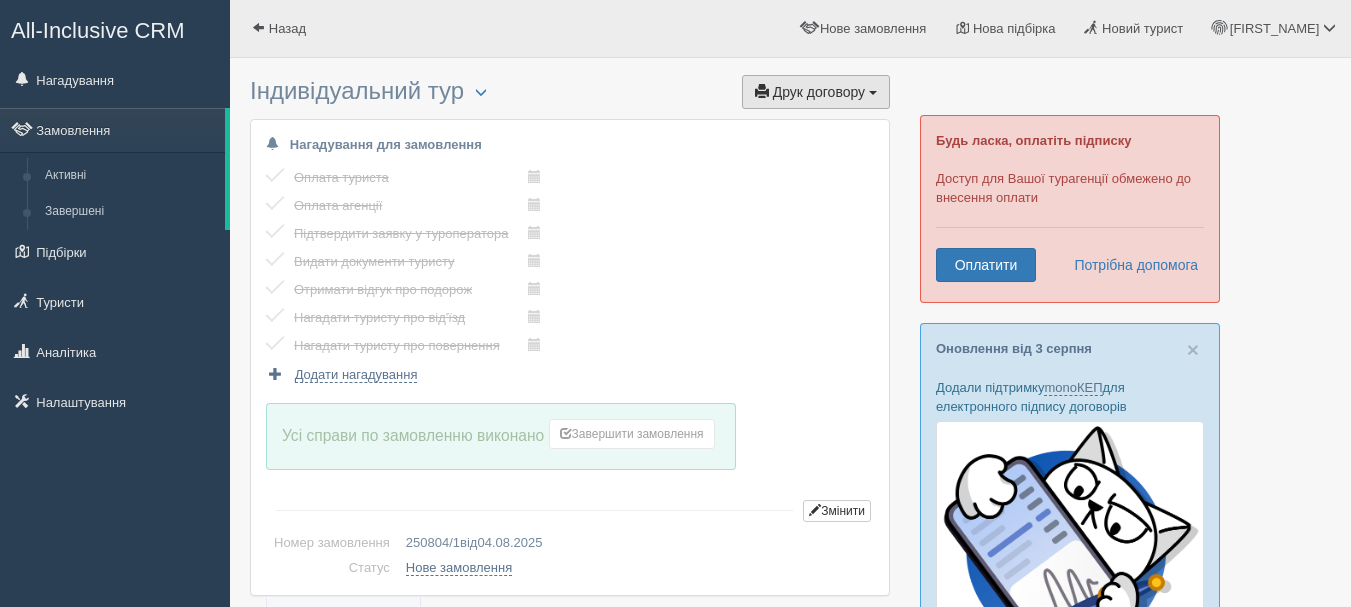 scroll, scrollTop: 0, scrollLeft: 0, axis: both 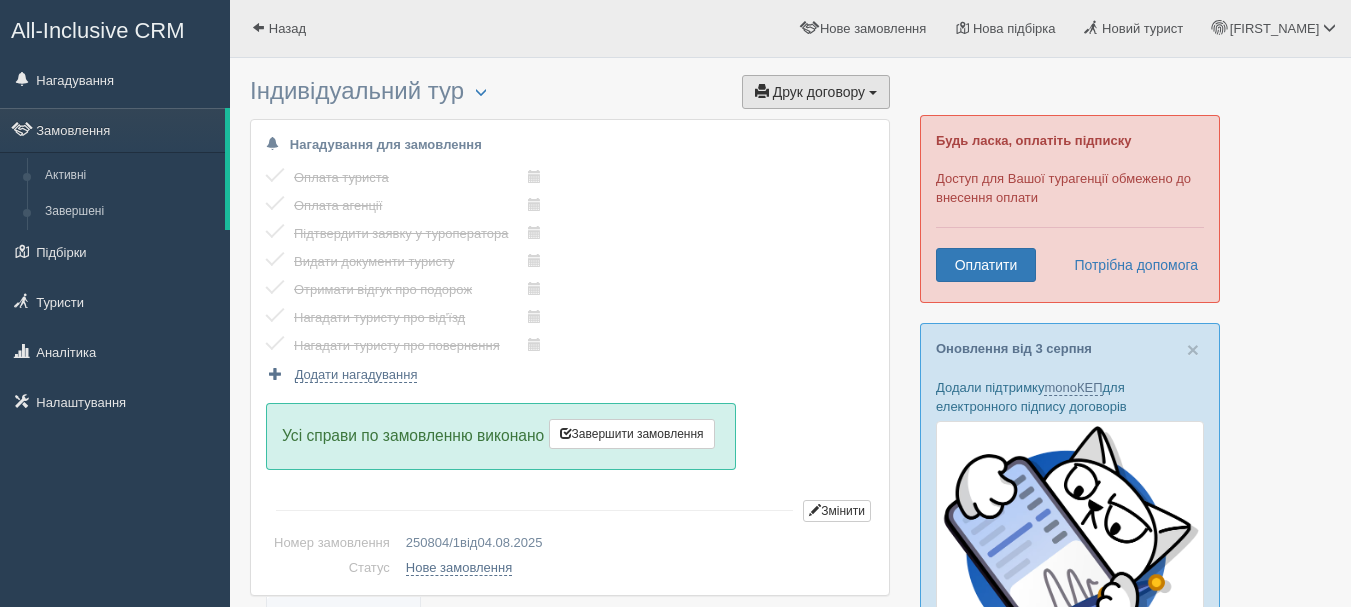 click on "Друк договору
Друк" at bounding box center [816, 92] 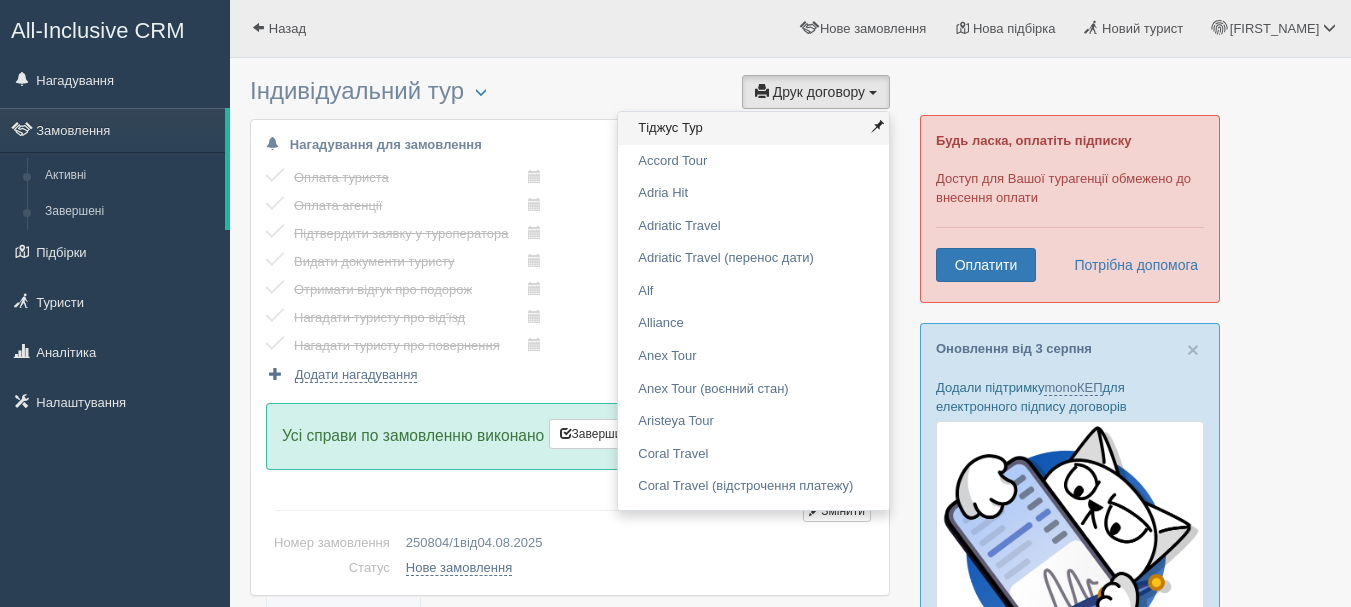 click on "Тіджус Тур" at bounding box center [753, 128] 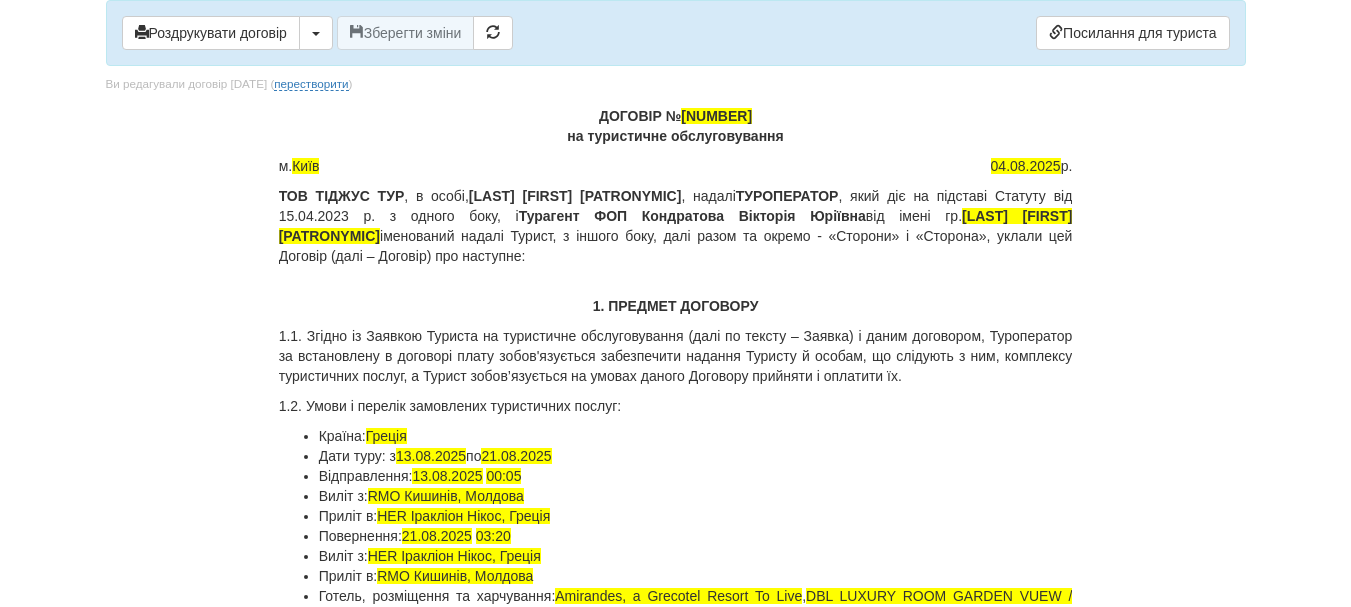 scroll, scrollTop: 0, scrollLeft: 0, axis: both 